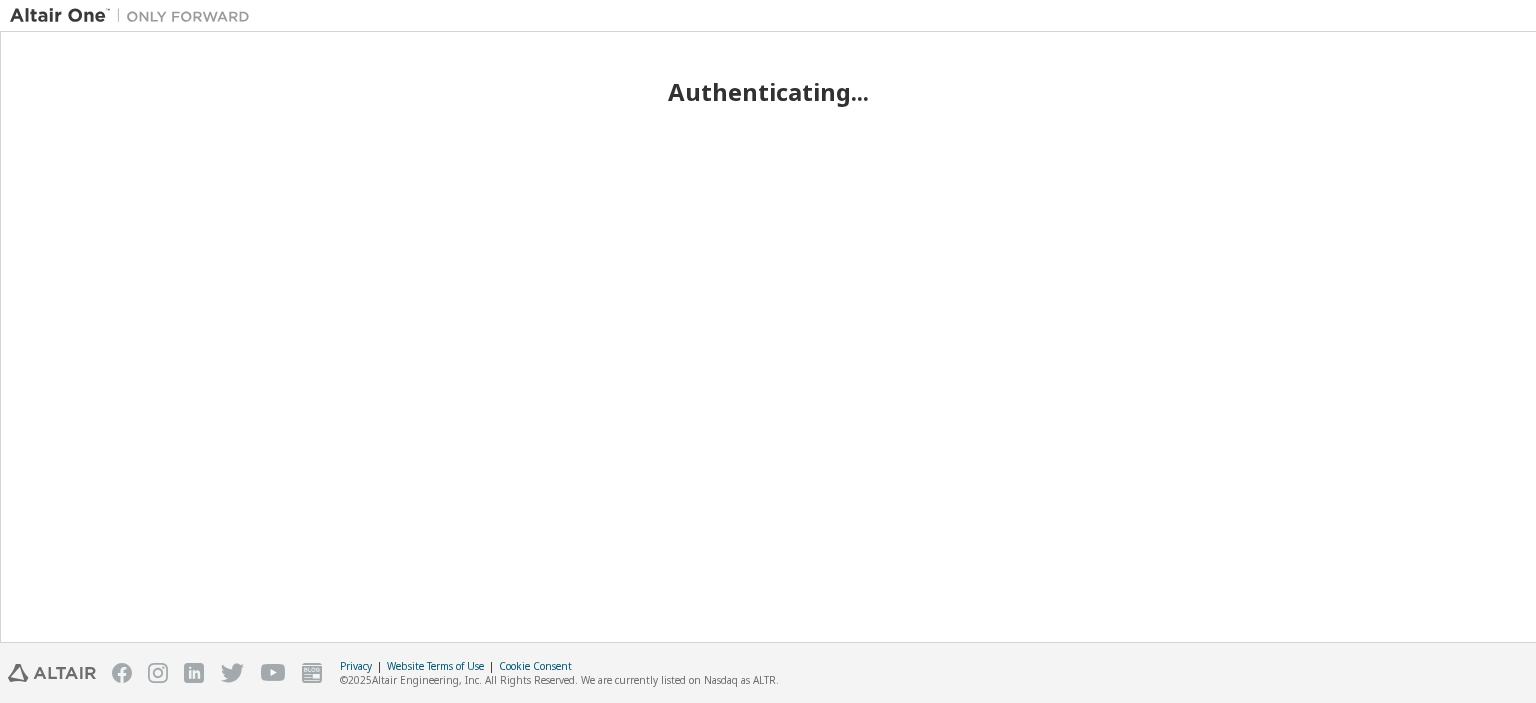 scroll, scrollTop: 0, scrollLeft: 0, axis: both 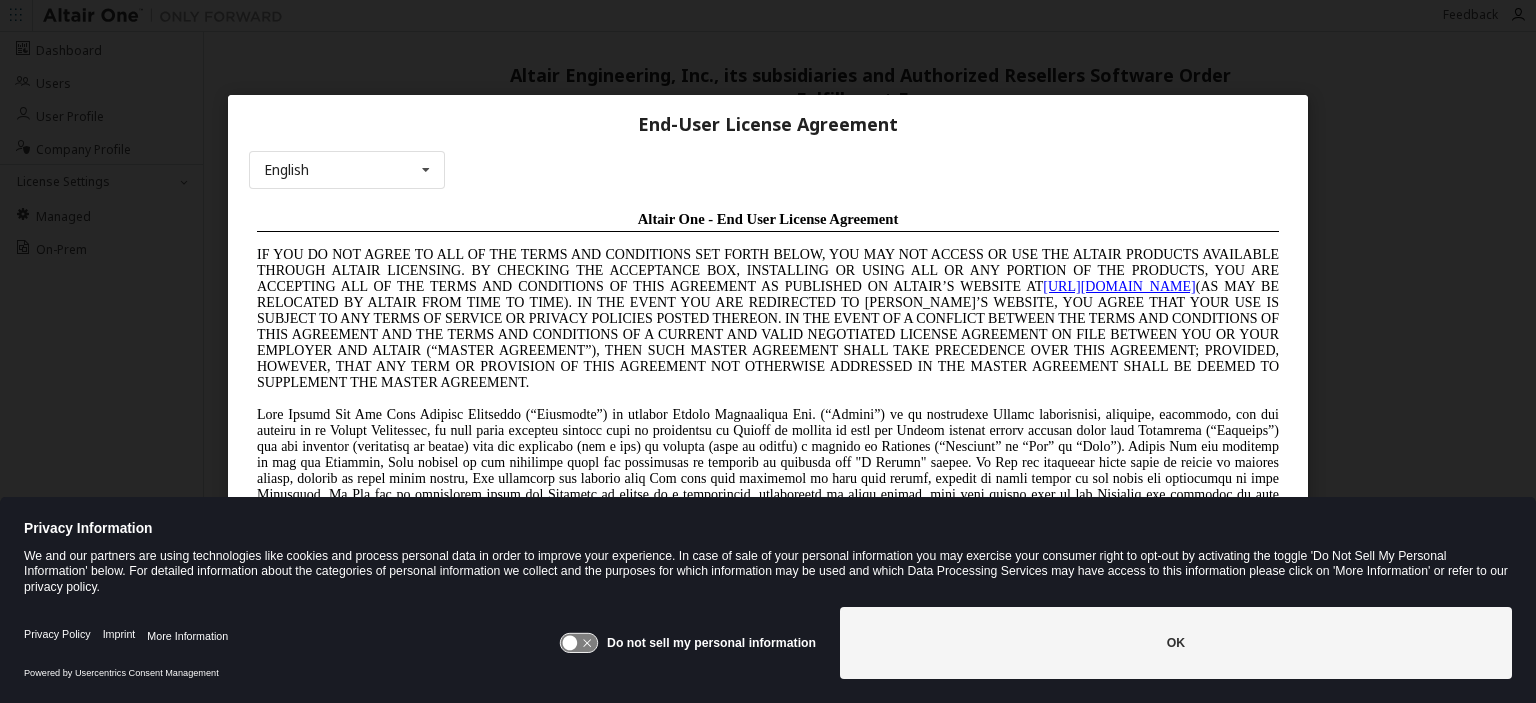 click on "IF YOU DO NOT AGREE TO ALL OF THE TERMS AND CONDITIONS SET FORTH BELOW, YOU MAY NOT ACCESS OR USE THE ALTAIR PRODUCTS
AVAILABLE THROUGH ALTAIR LICENSING. BY CHECKING THE ACCEPTANCE BOX, INSTALLING OR USING ALL OR ANY PORTION OF THE
PRODUCTS, YOU ARE ACCEPTING ALL OF THE TERMS AND CONDITIONS OF THIS AGREEMENT AS PUBLISHED ON ALTAIR’S WEBSITE AT
https://altairone.com" at bounding box center (768, 317) 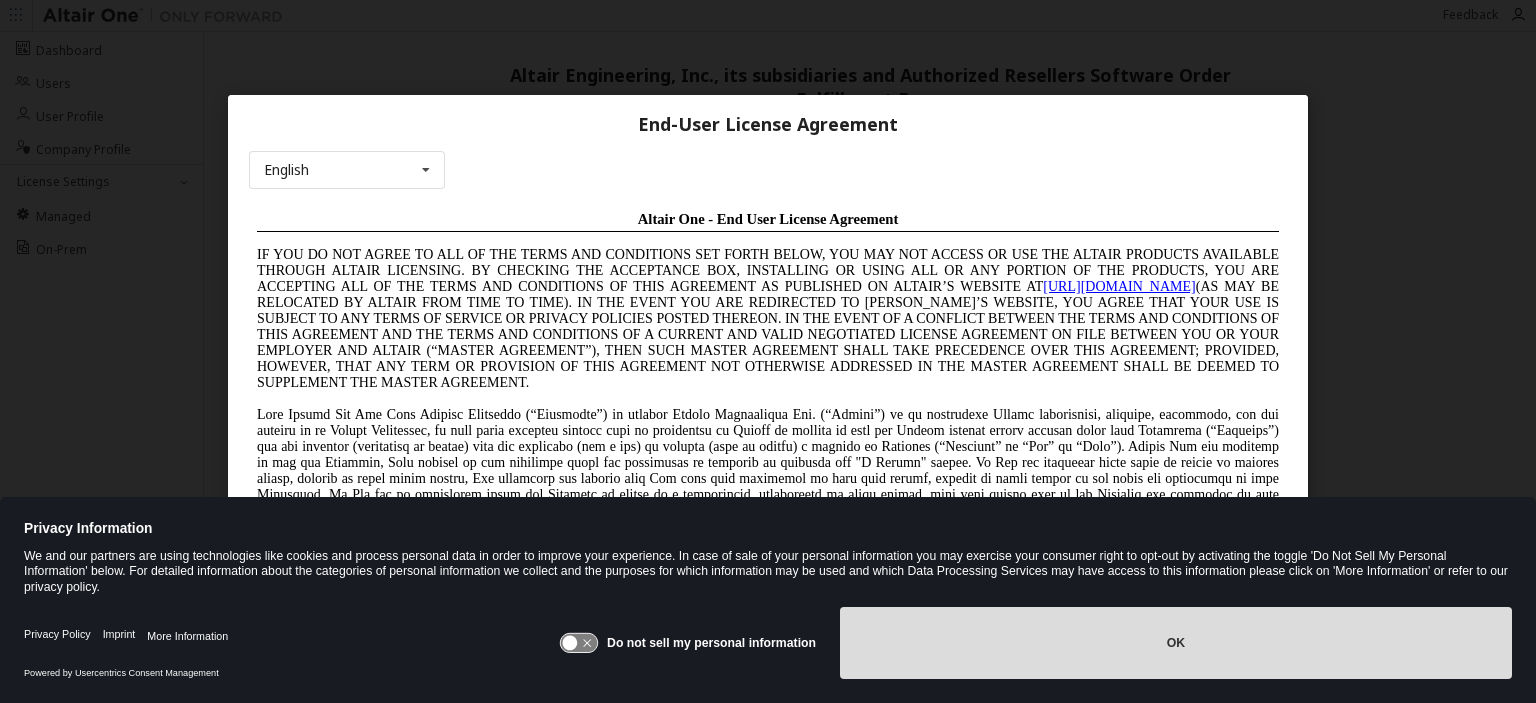 click on "OK" at bounding box center (1176, 643) 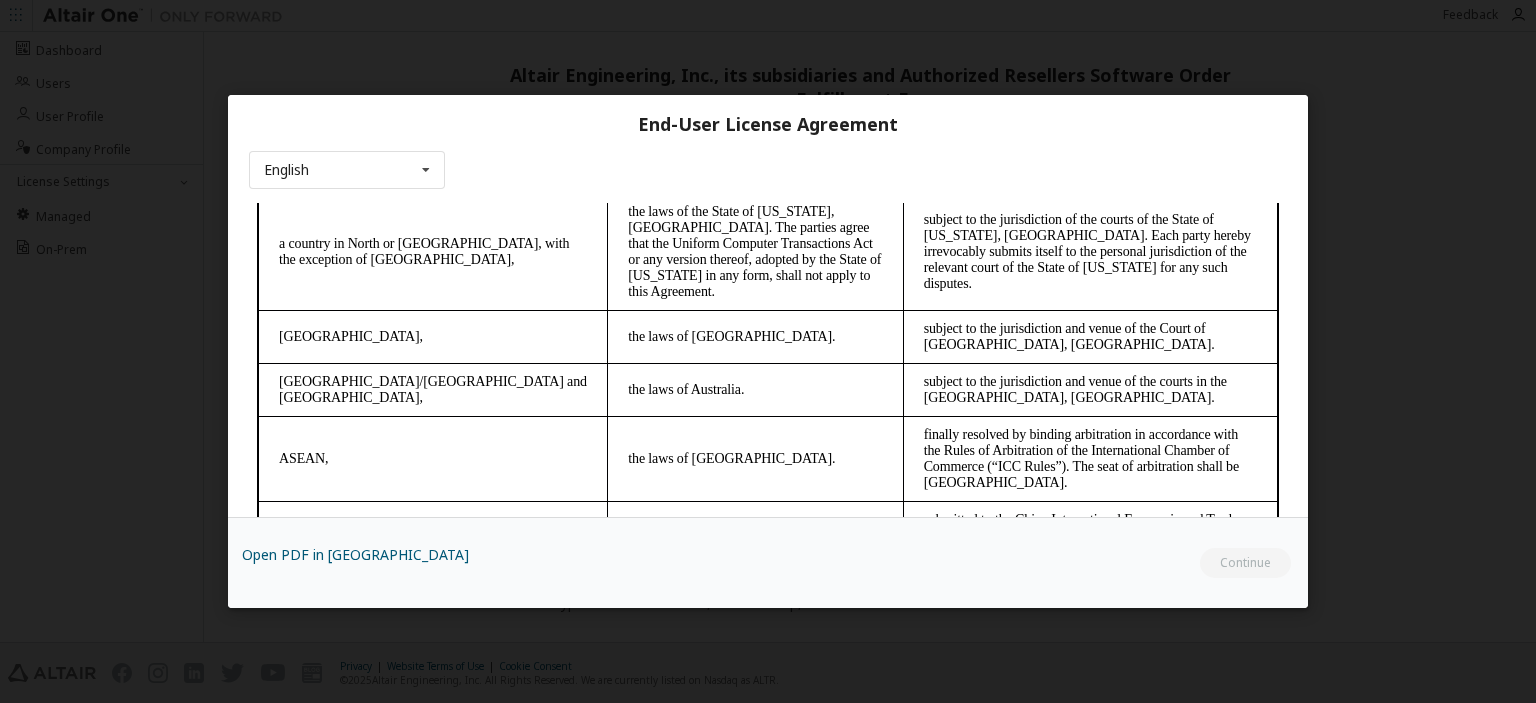 scroll, scrollTop: 5626, scrollLeft: 0, axis: vertical 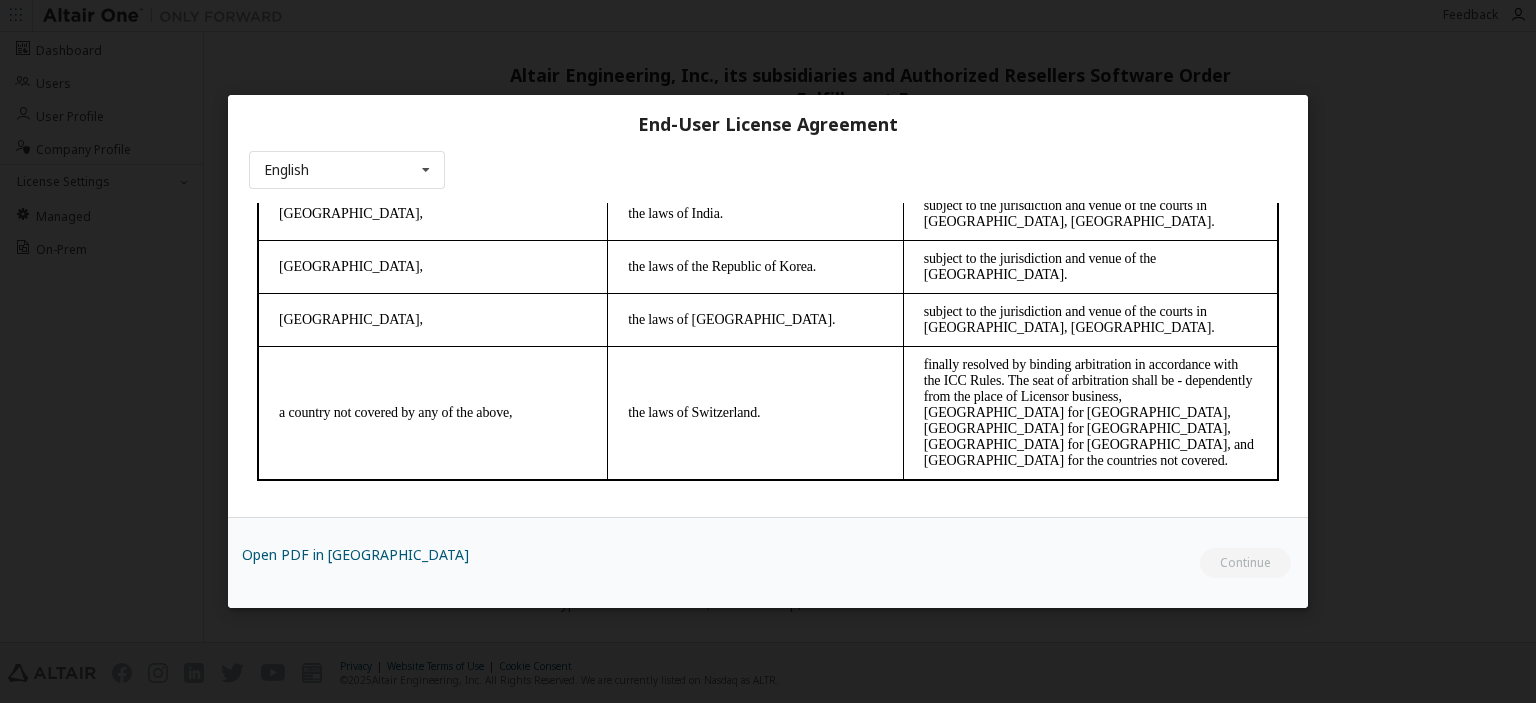 click on "Open PDF in New Tab Continue" at bounding box center (768, 562) 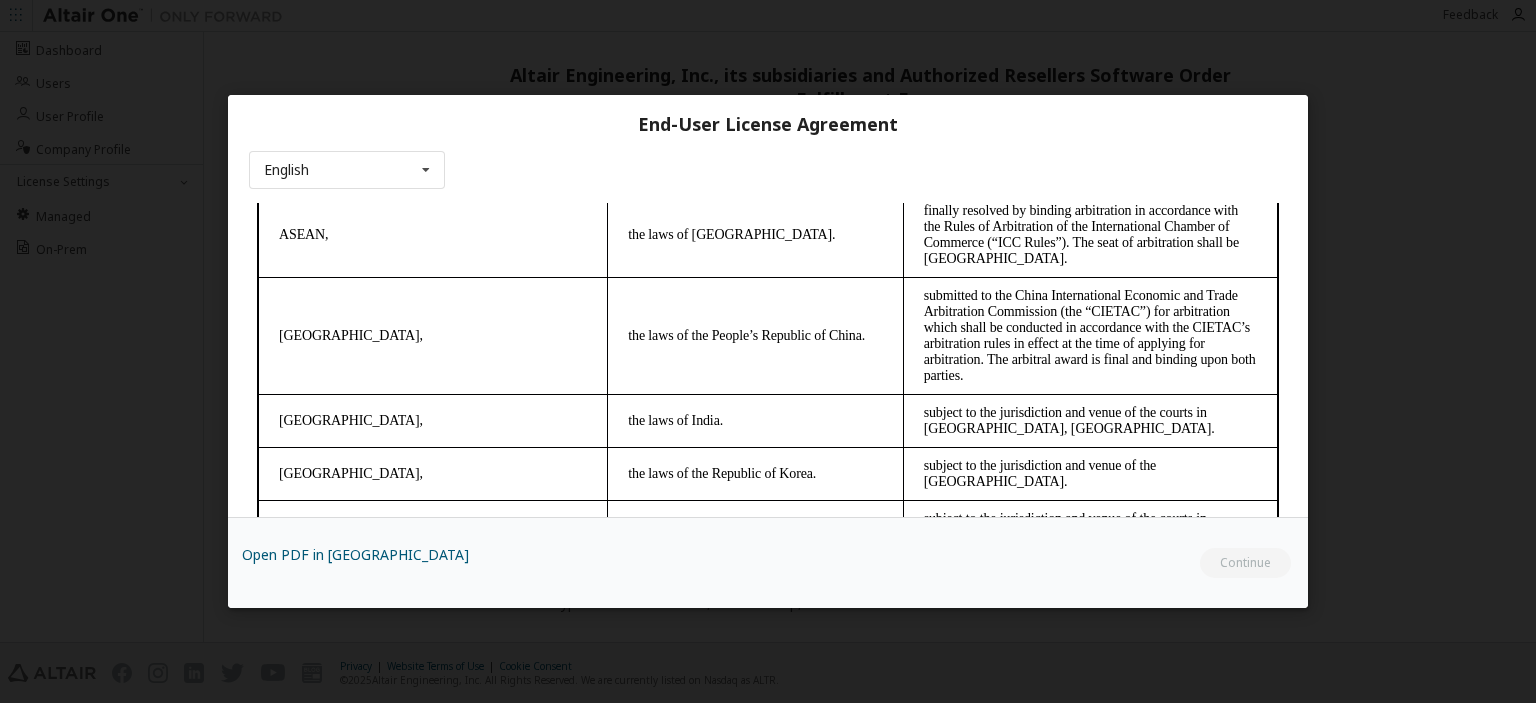 scroll, scrollTop: 5626, scrollLeft: 0, axis: vertical 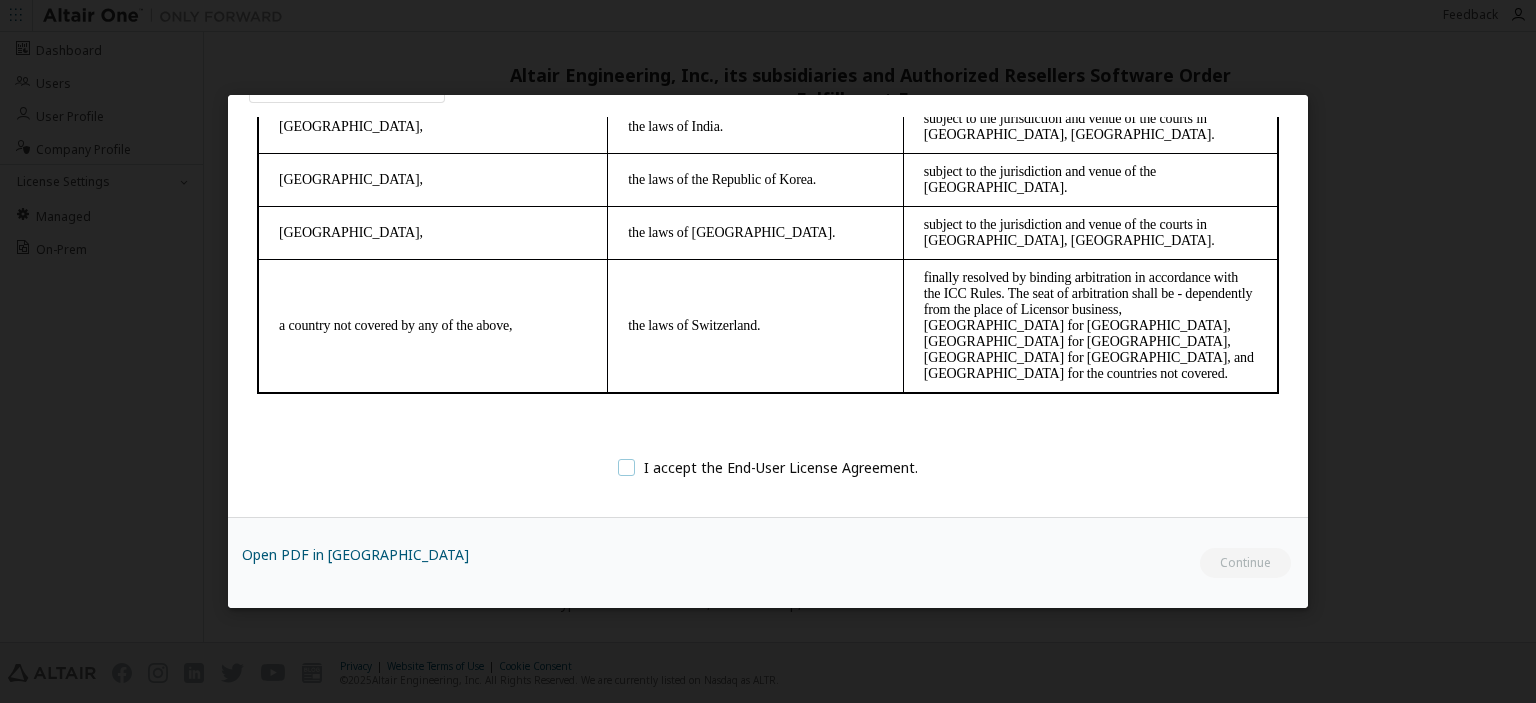click on "I accept the End-User License Agreement." at bounding box center (768, 466) 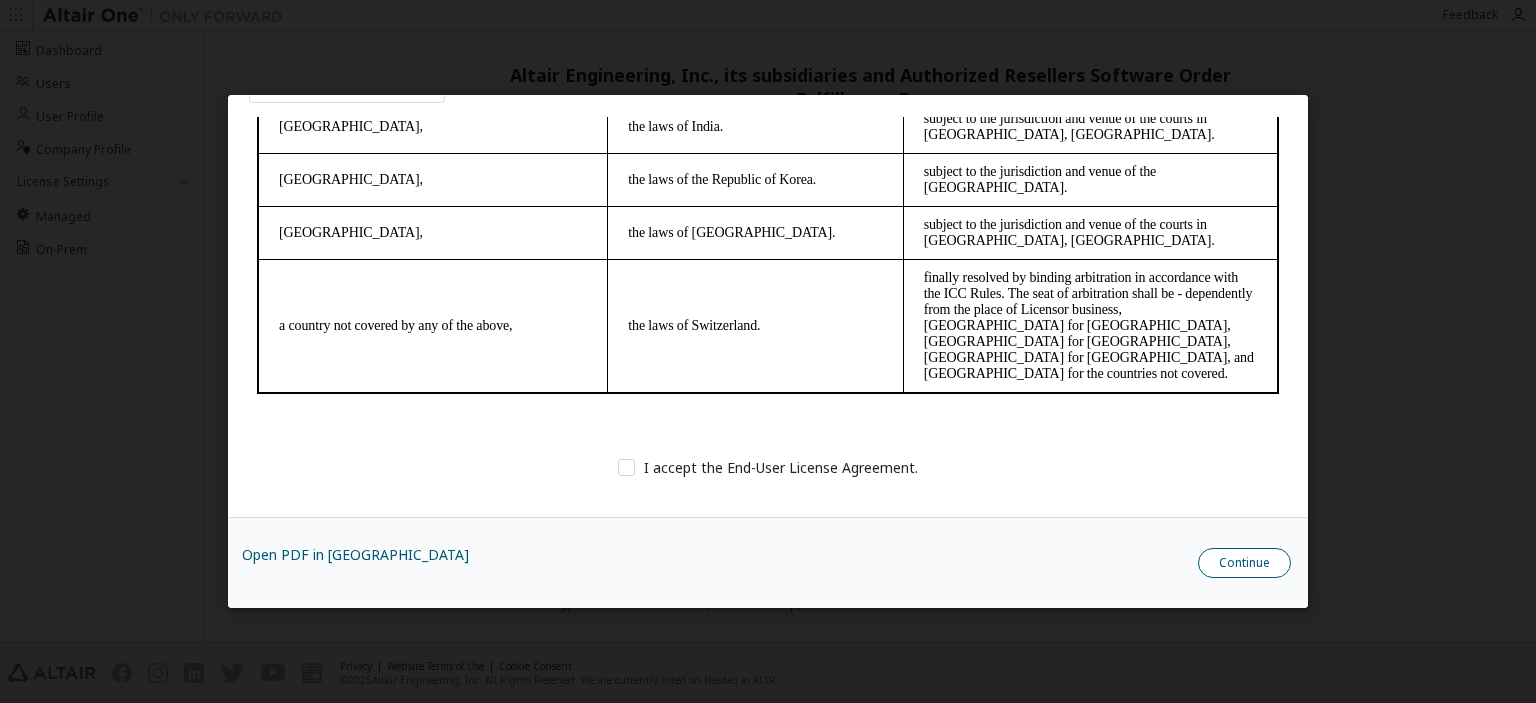 click on "Continue" at bounding box center [1244, 563] 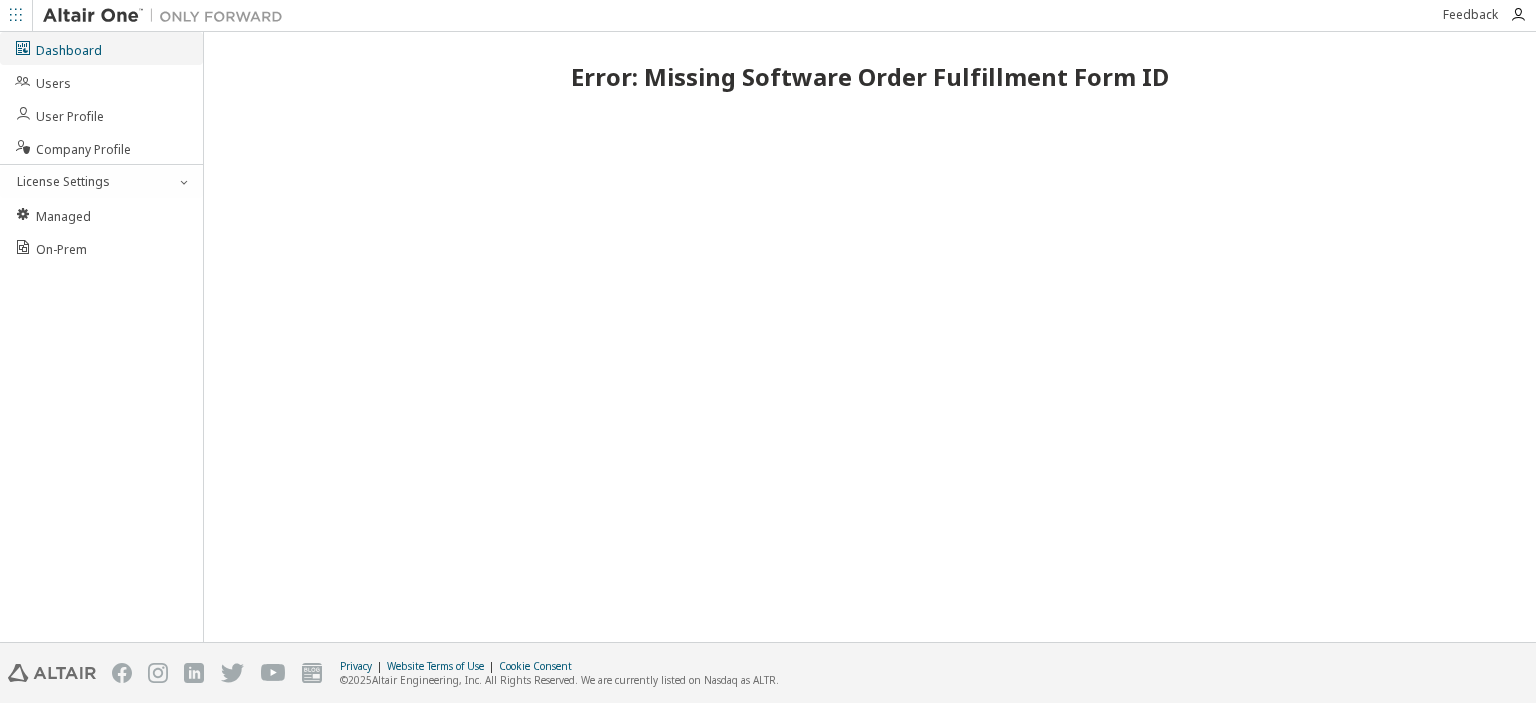 click on "Dashboard" at bounding box center (101, 48) 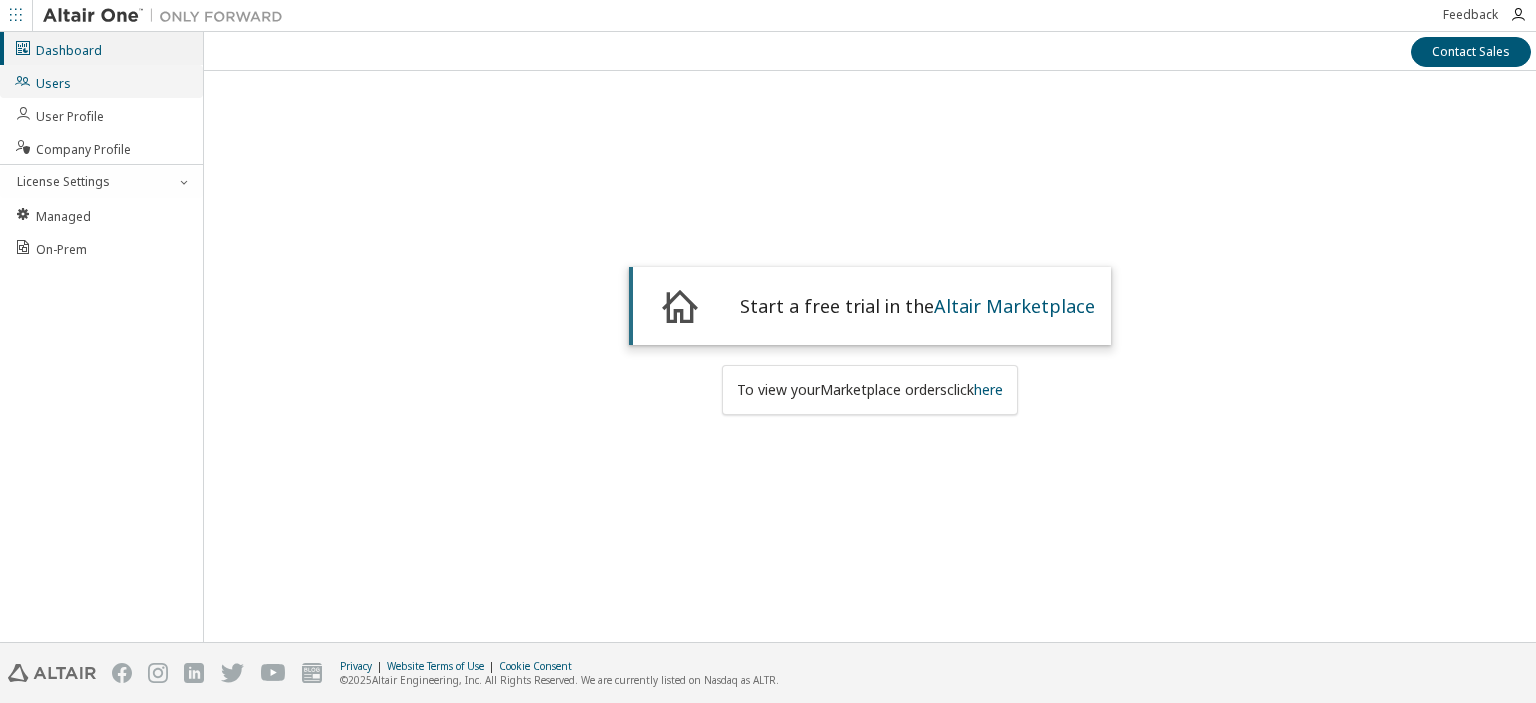 click on "Users" at bounding box center (101, 81) 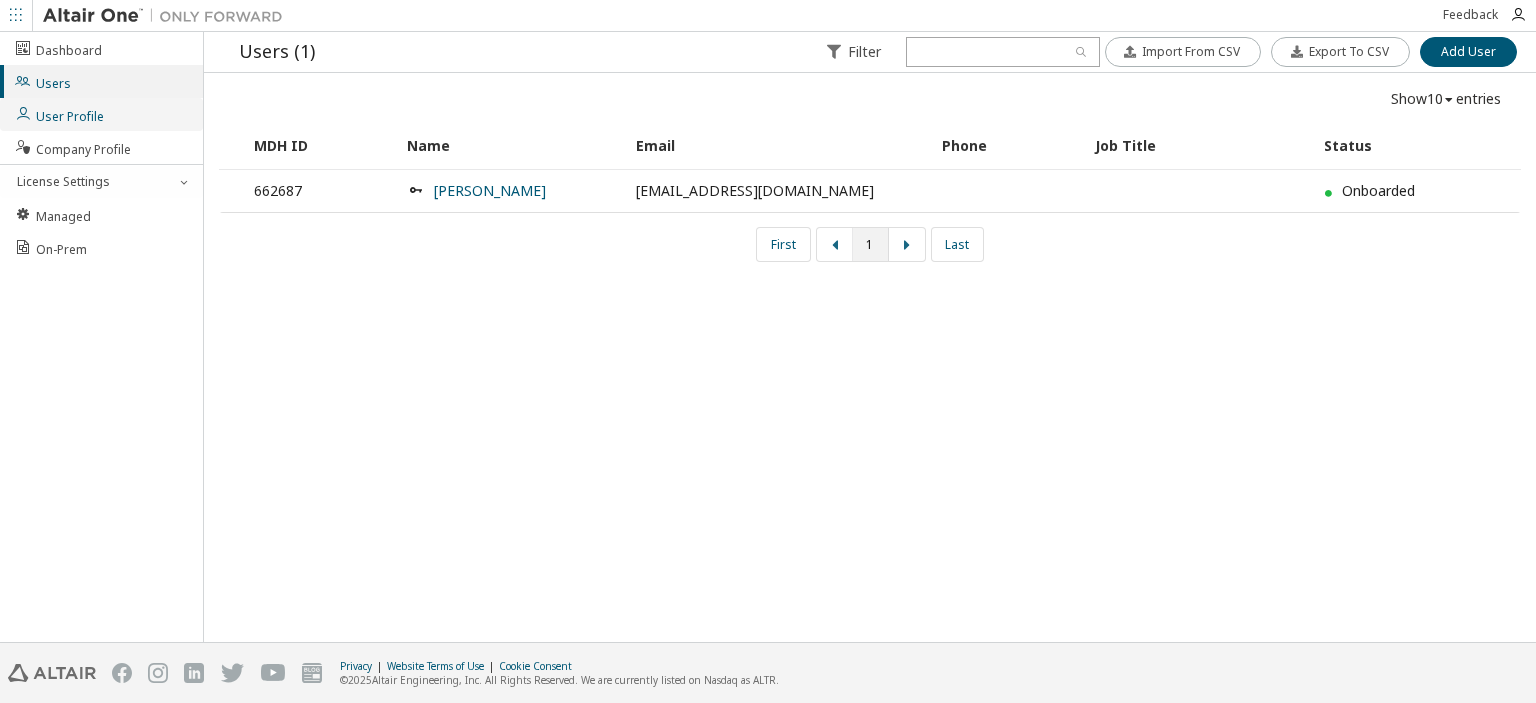 click on "User Profile" at bounding box center [101, 114] 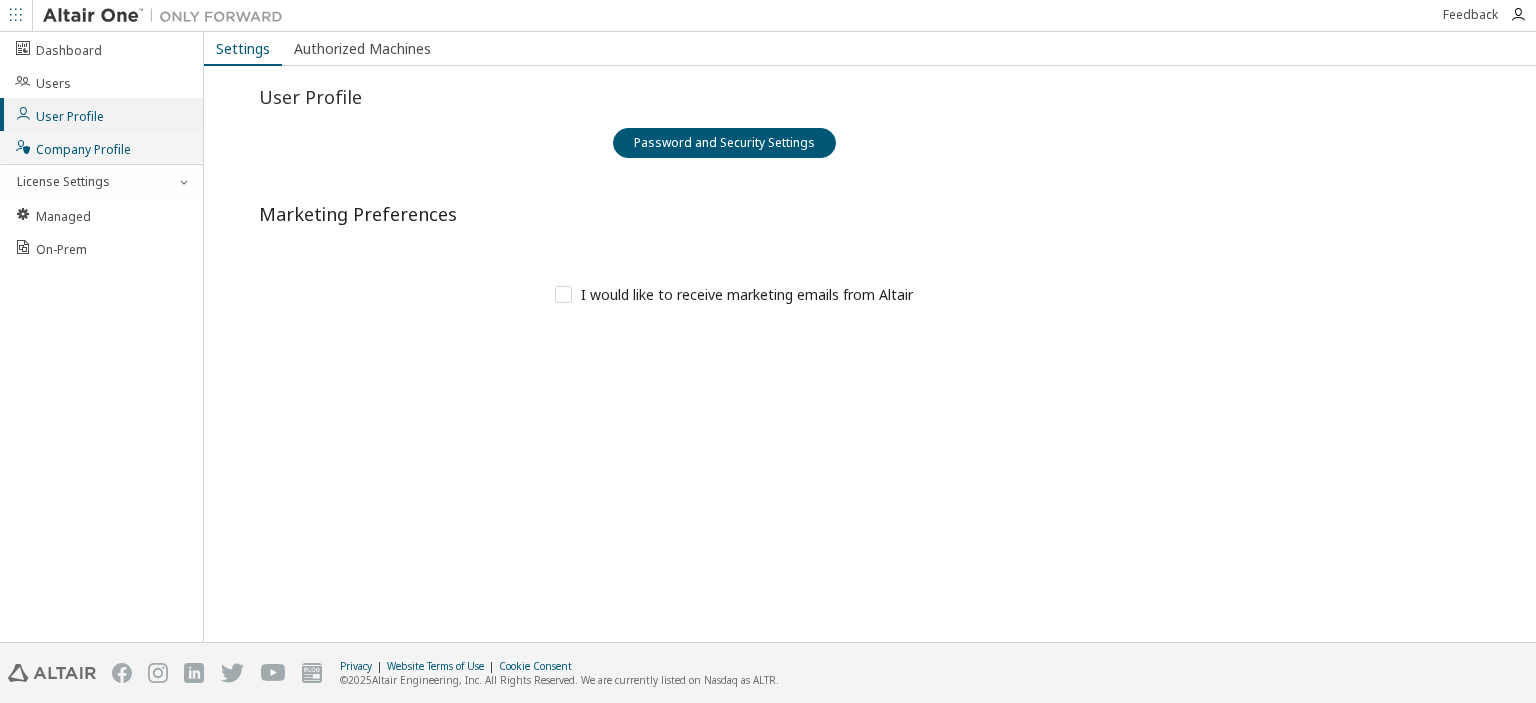 click on "Company Profile" at bounding box center (101, 147) 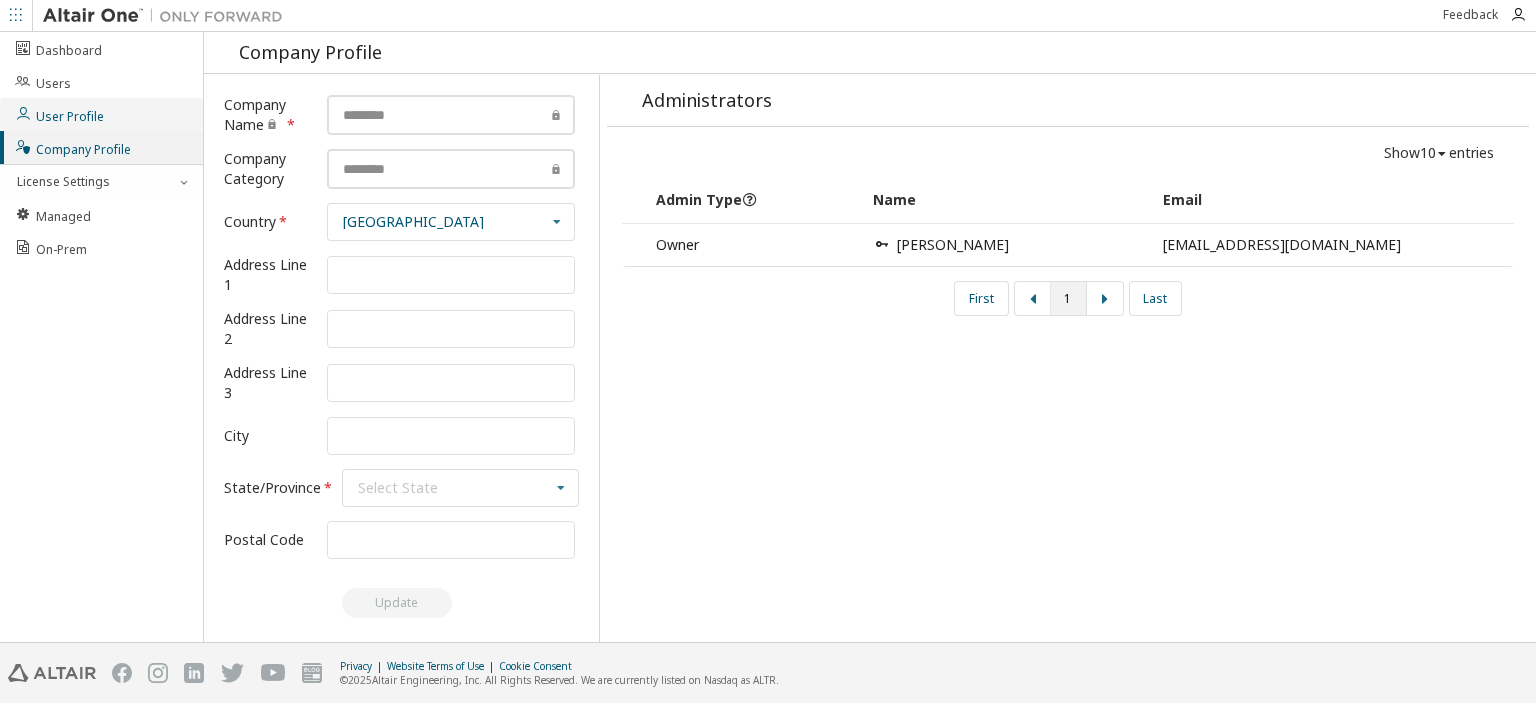 click on "User Profile" at bounding box center (101, 114) 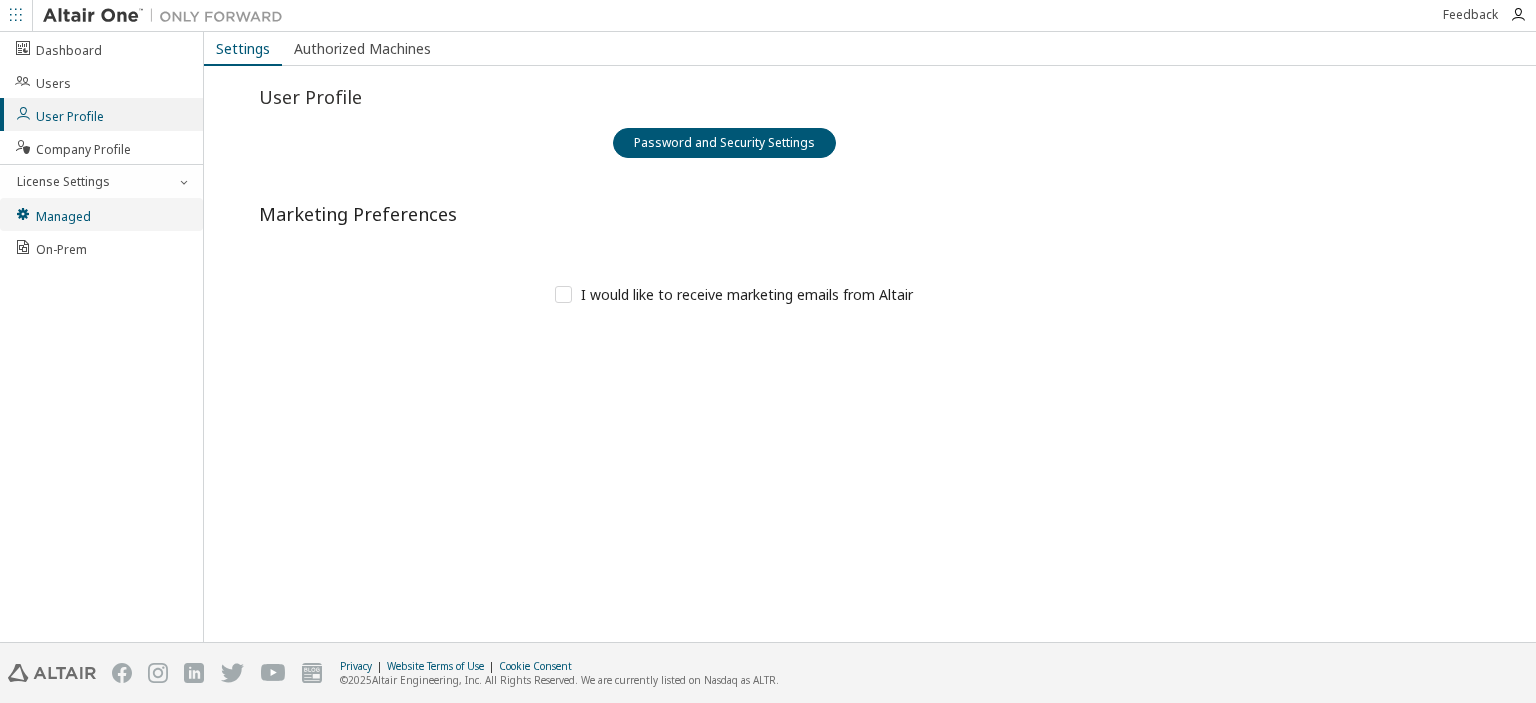 click on "Managed" at bounding box center [101, 214] 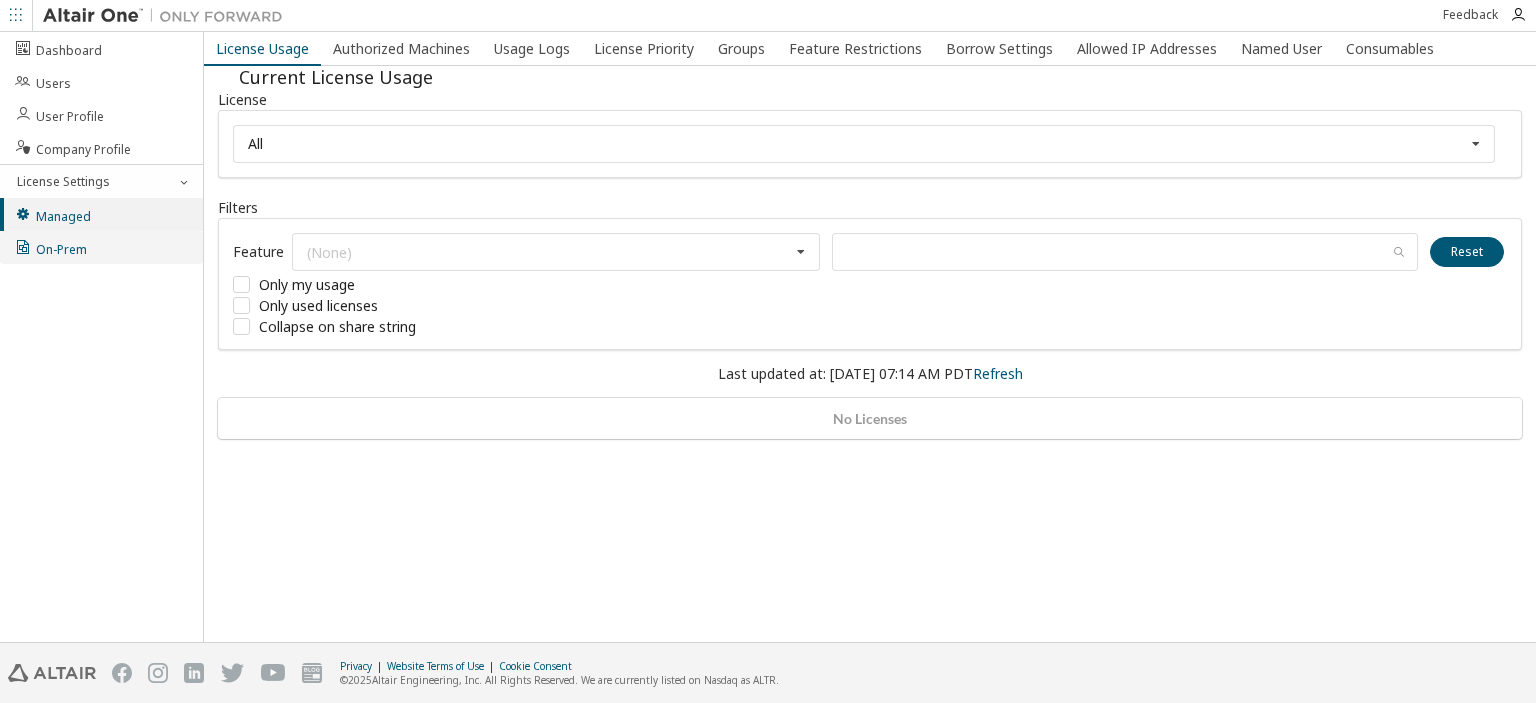 click on "On-Prem" at bounding box center [101, 247] 